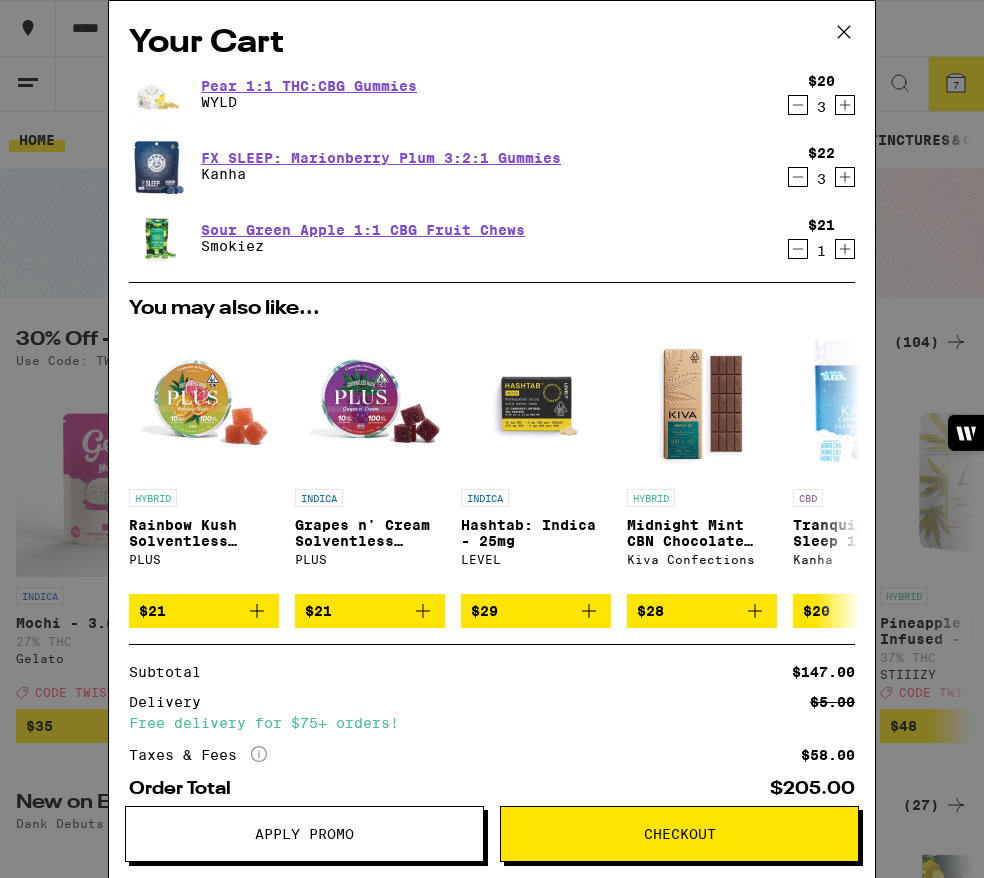 scroll, scrollTop: 0, scrollLeft: 0, axis: both 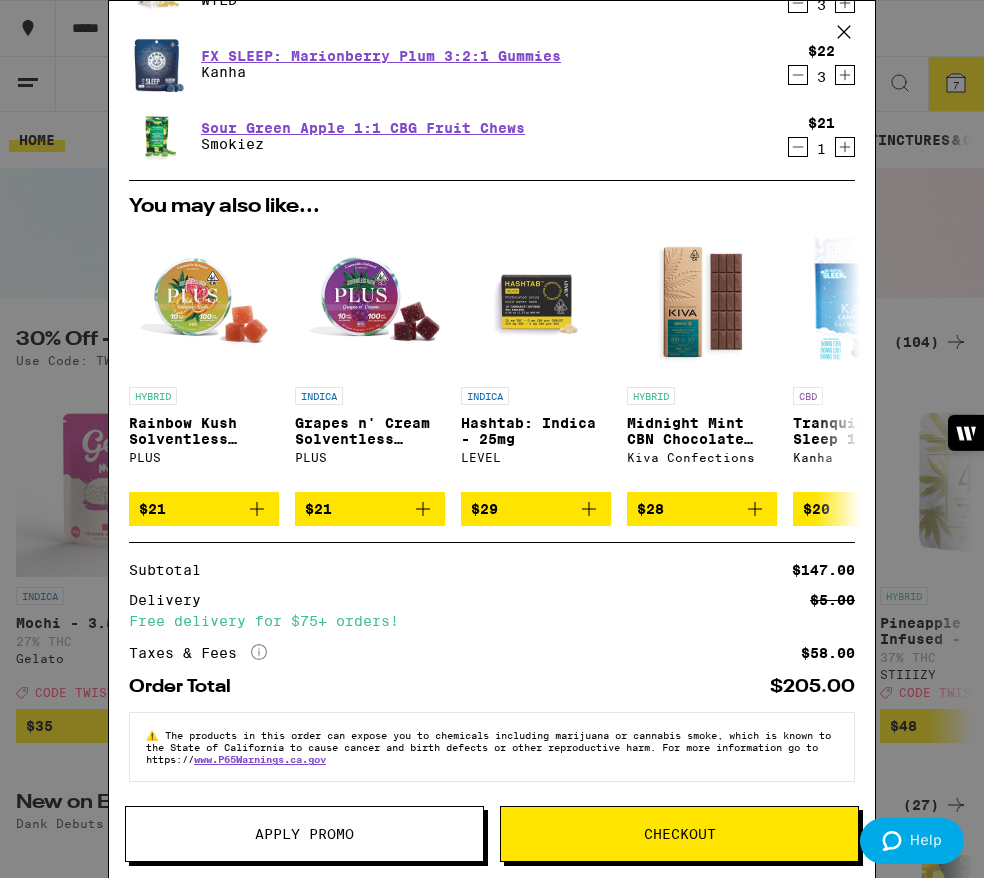 click on "Checkout" at bounding box center [679, 834] 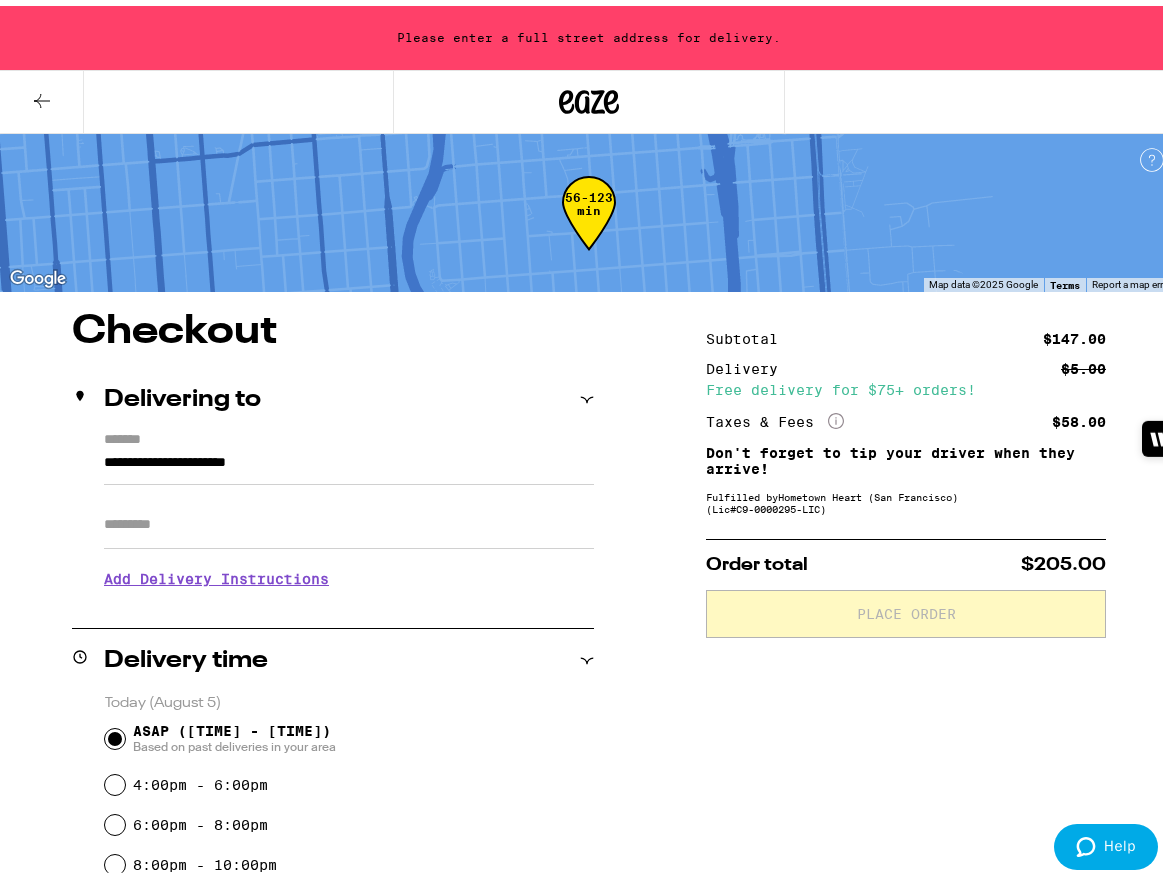 click on "**********" at bounding box center [349, 462] 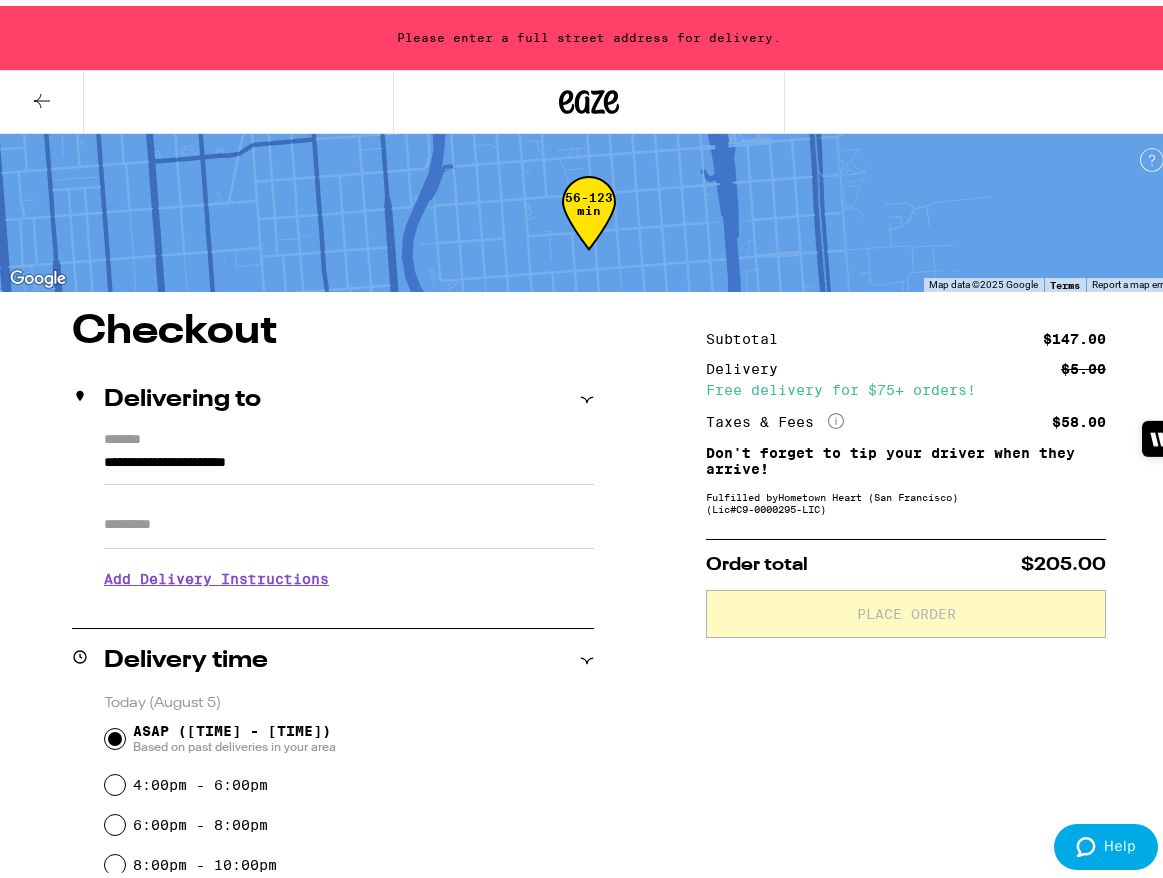 click on "*******" at bounding box center [349, 435] 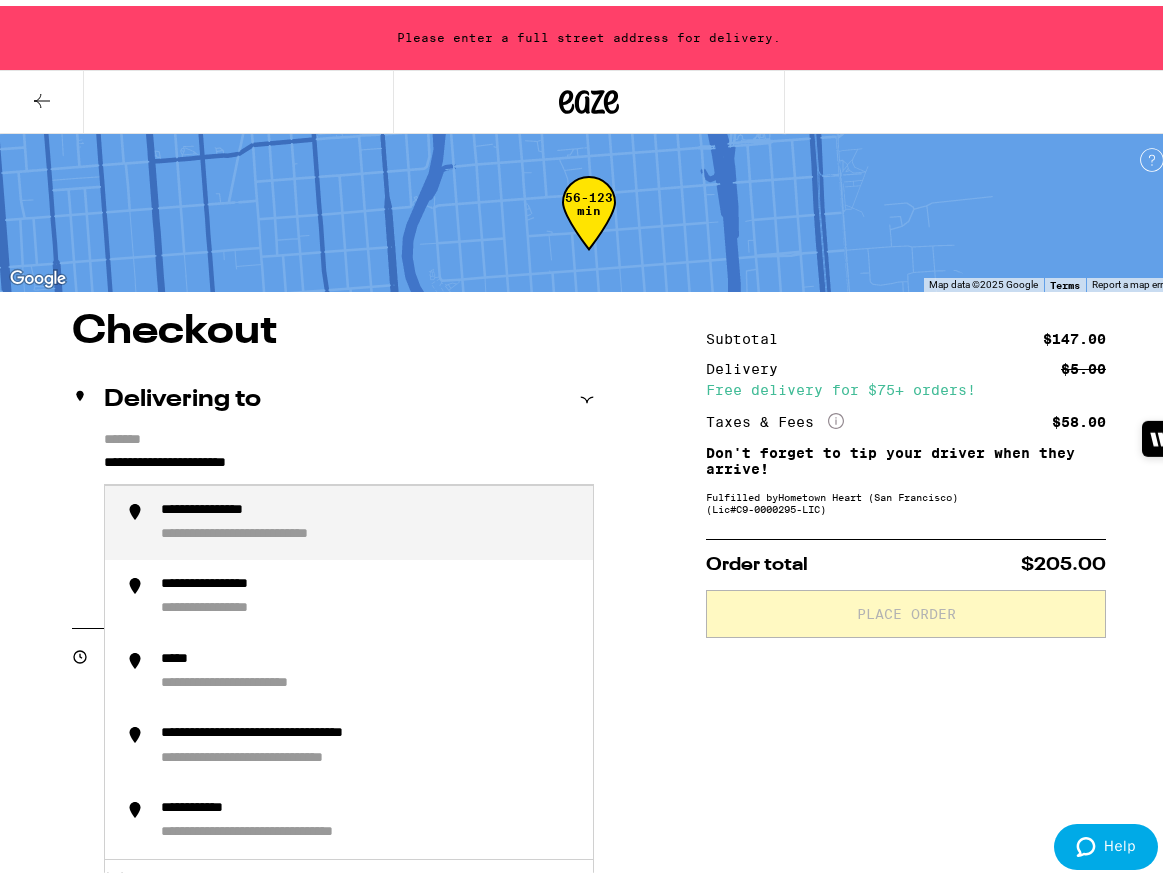 drag, startPoint x: 355, startPoint y: 462, endPoint x: 65, endPoint y: 459, distance: 290.0155 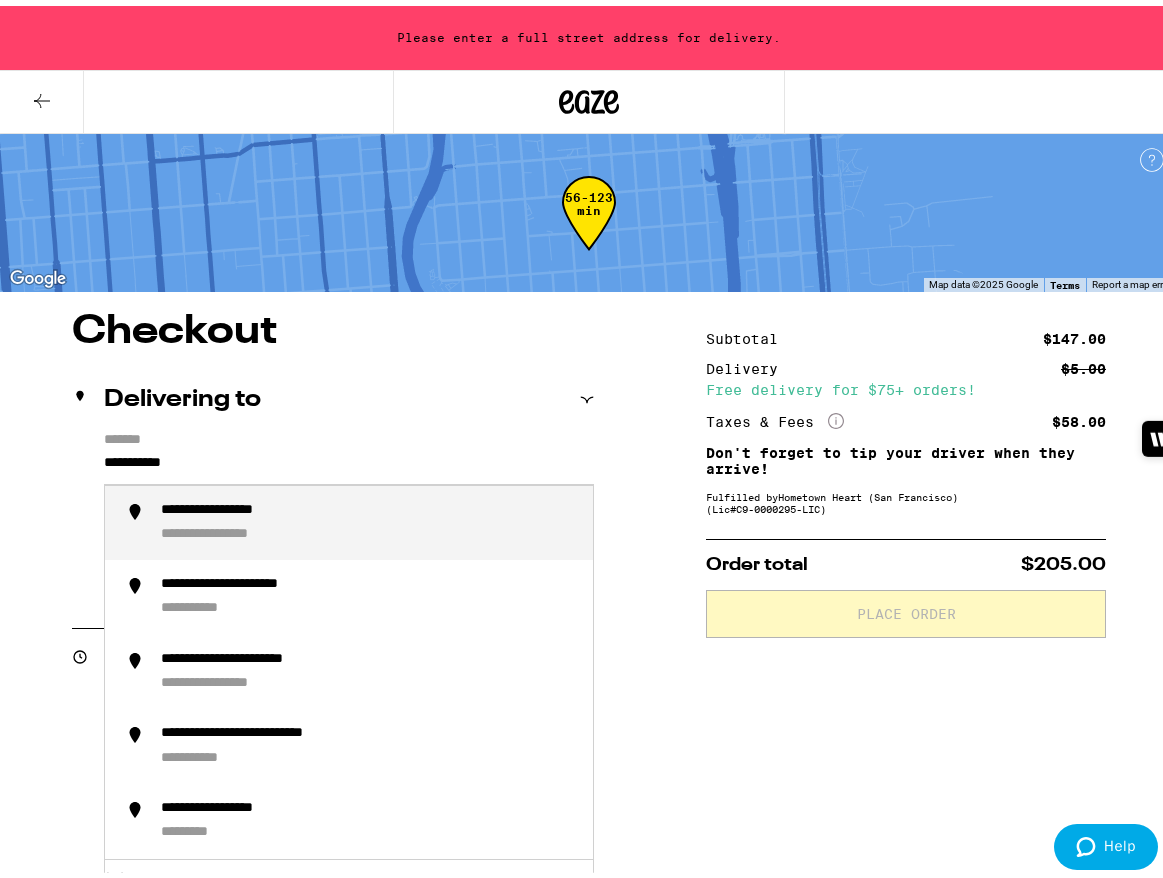 click on "**********" at bounding box center (242, 505) 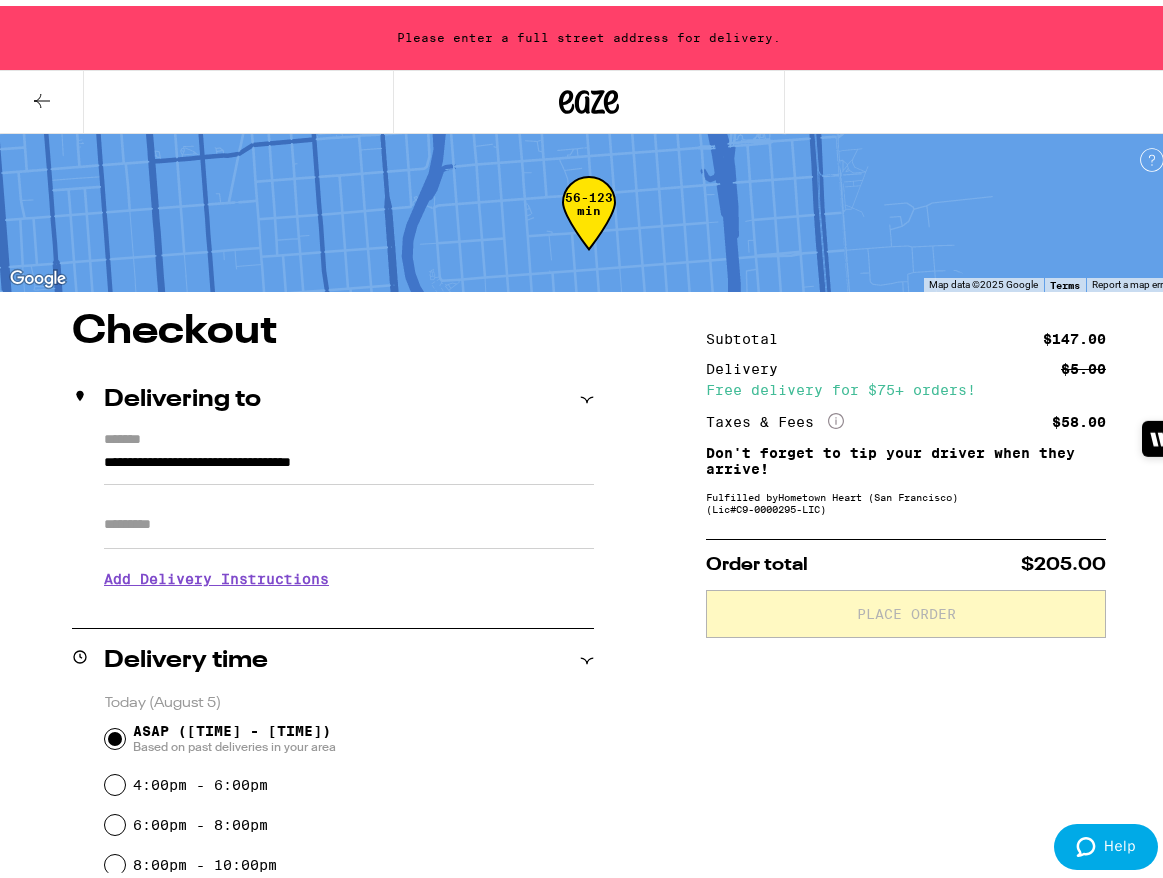 type on "**********" 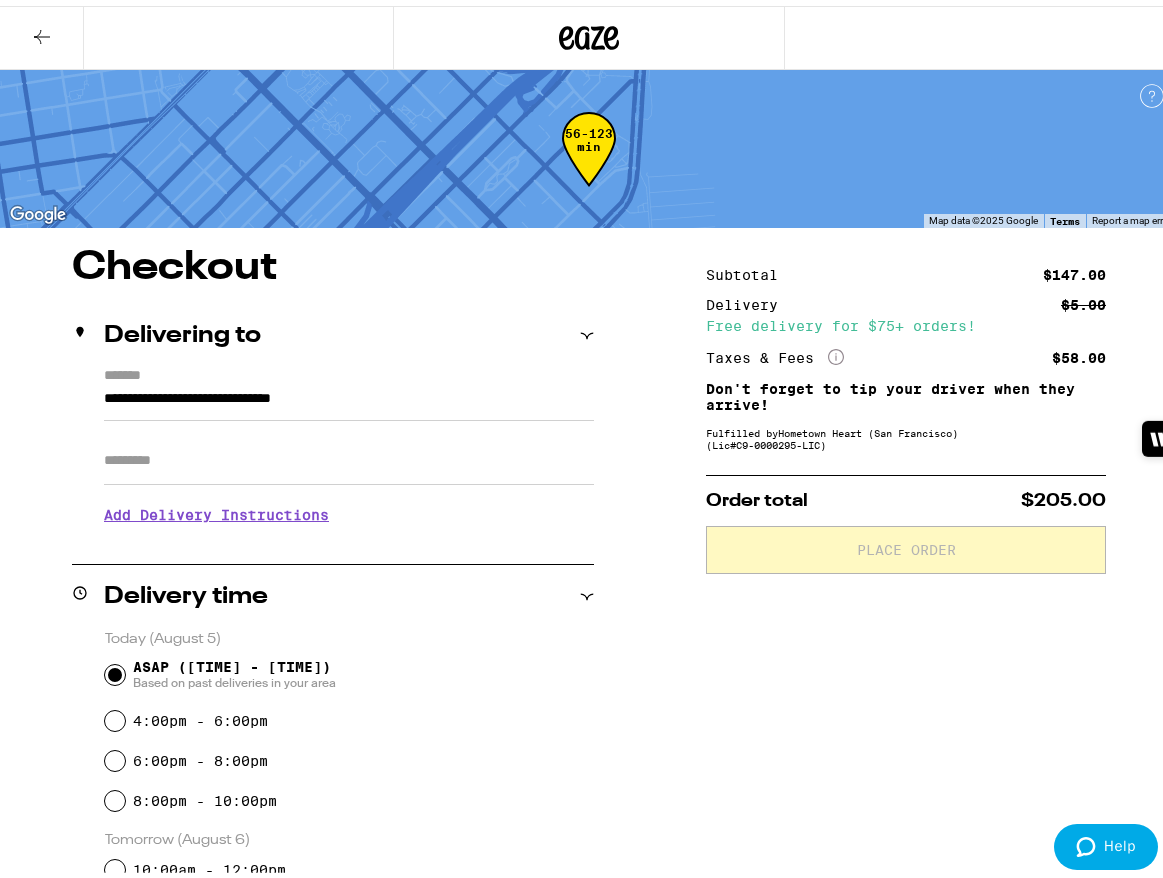 click on "Add Delivery Instructions" at bounding box center (349, 509) 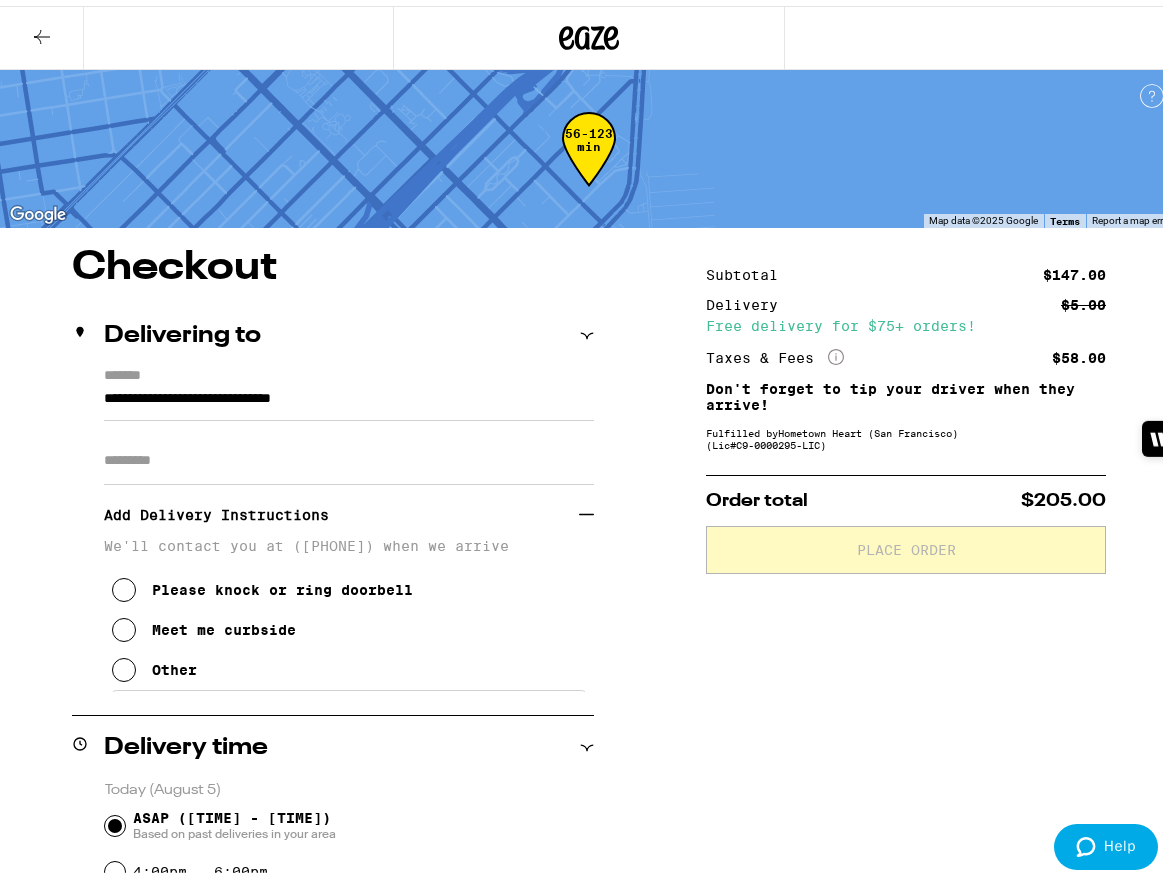 click at bounding box center [124, 664] 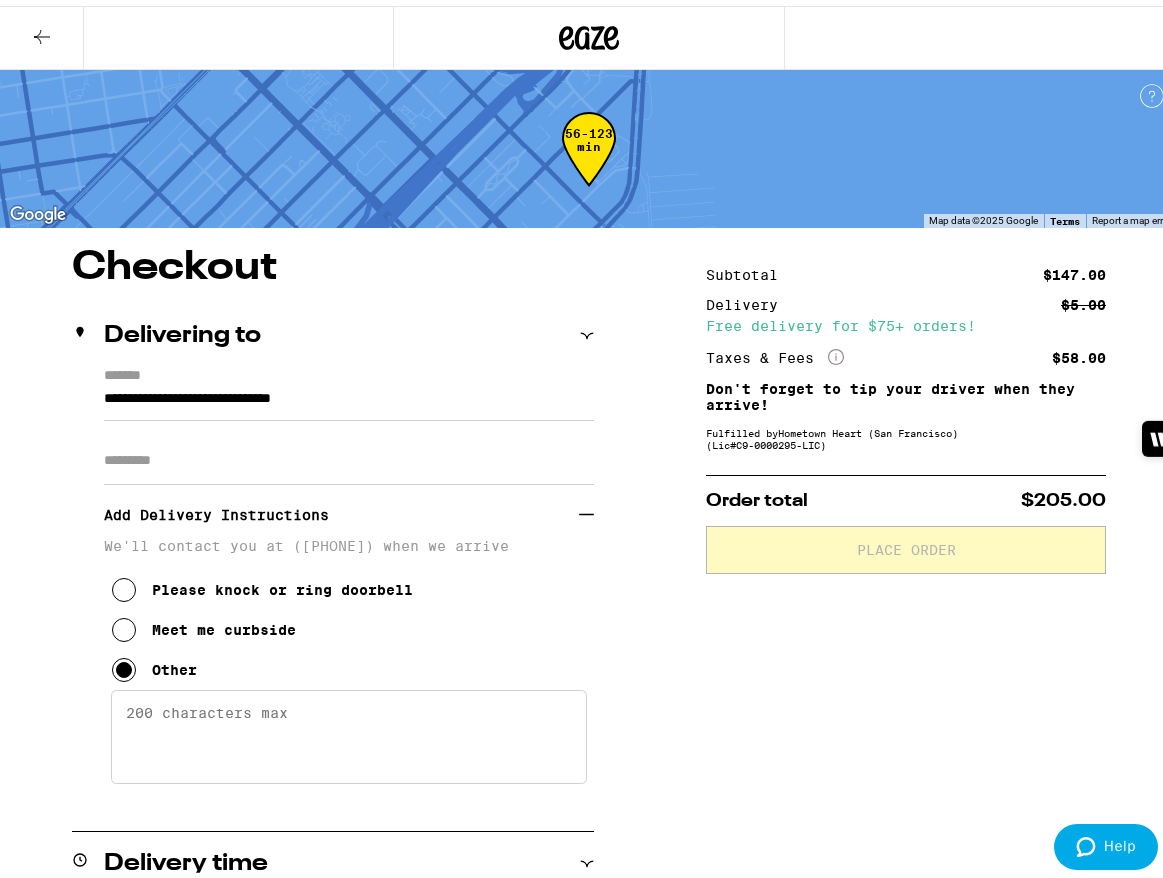 click on "Enter any other delivery instructions you want driver to know" at bounding box center (349, 731) 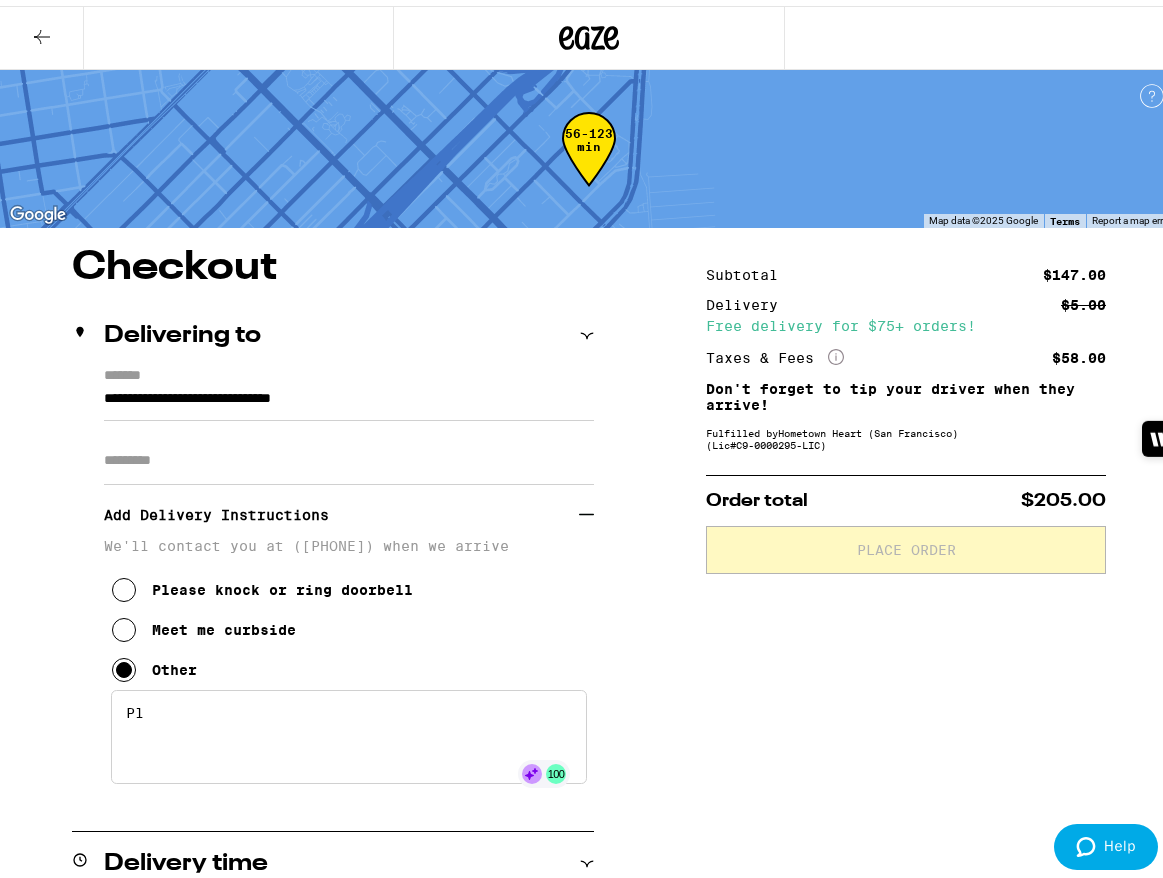 type on "P" 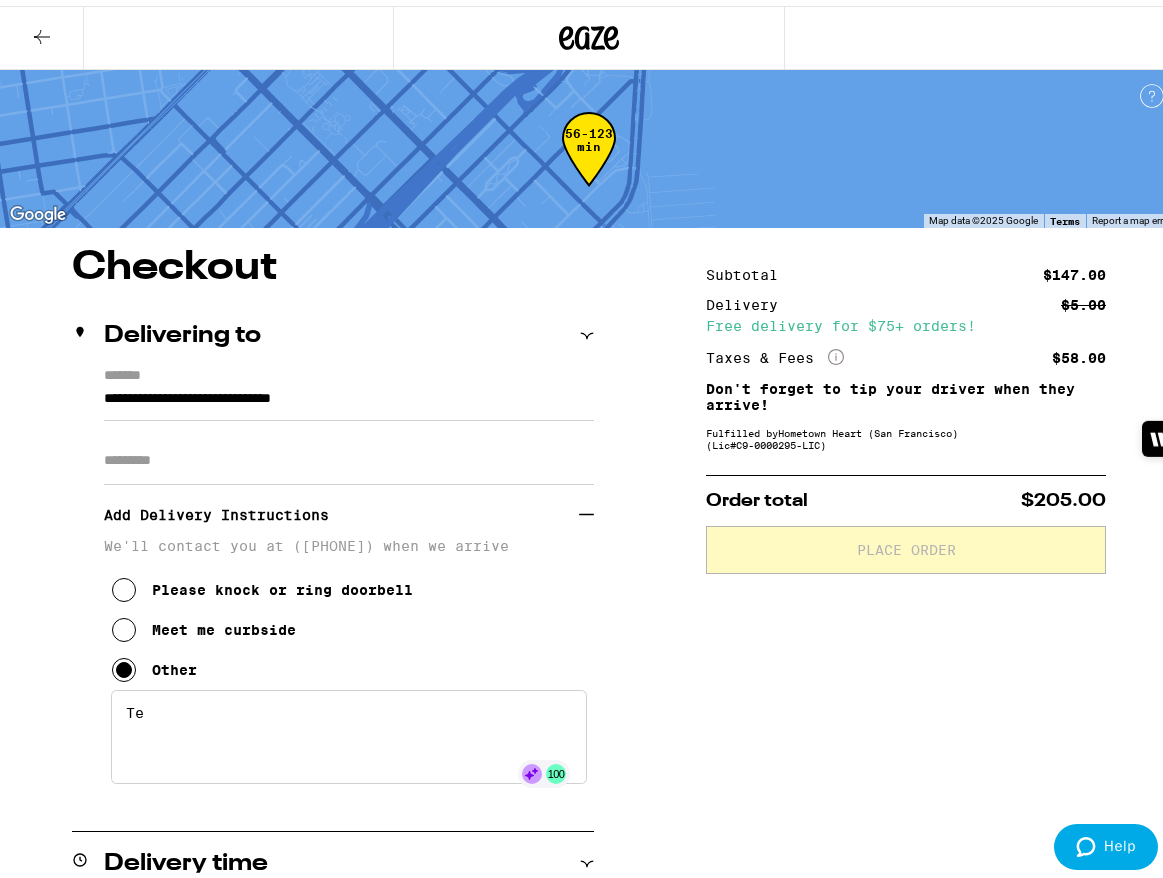 type on "T" 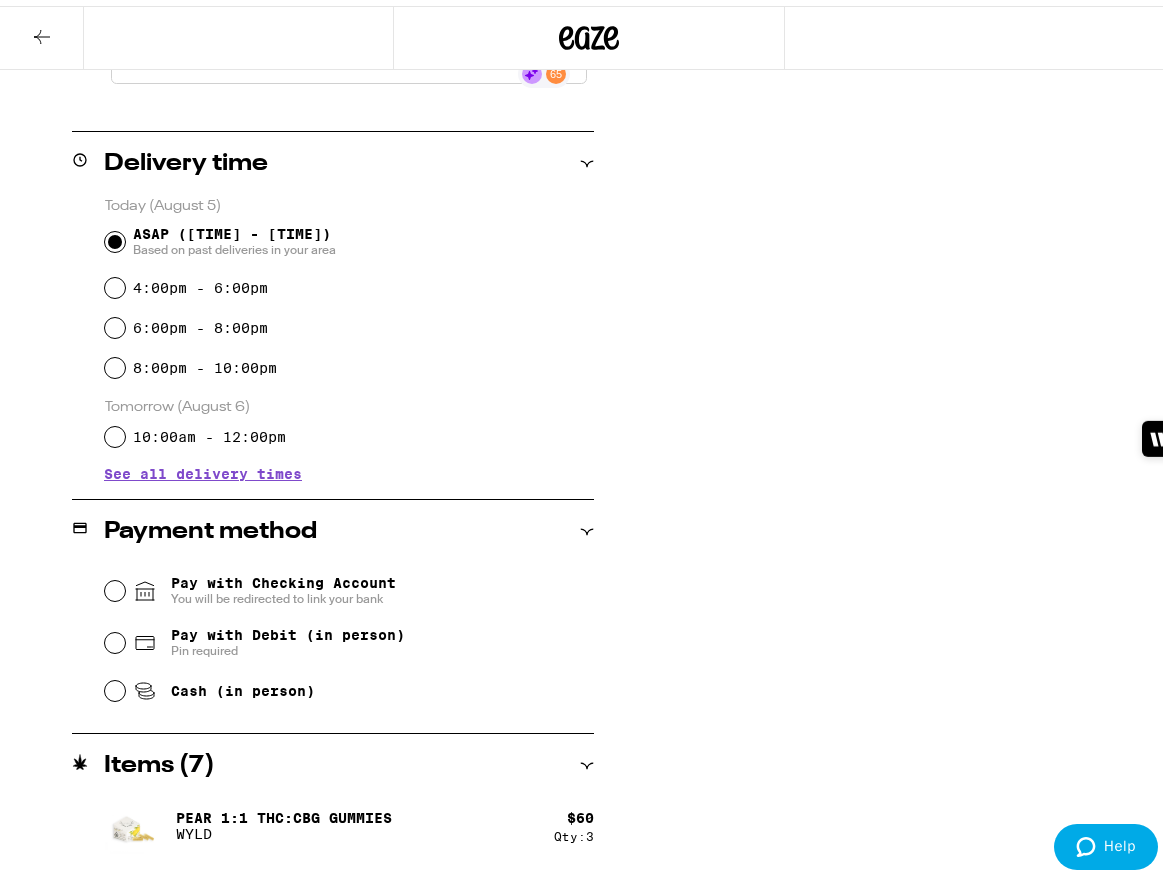 scroll, scrollTop: 754, scrollLeft: 0, axis: vertical 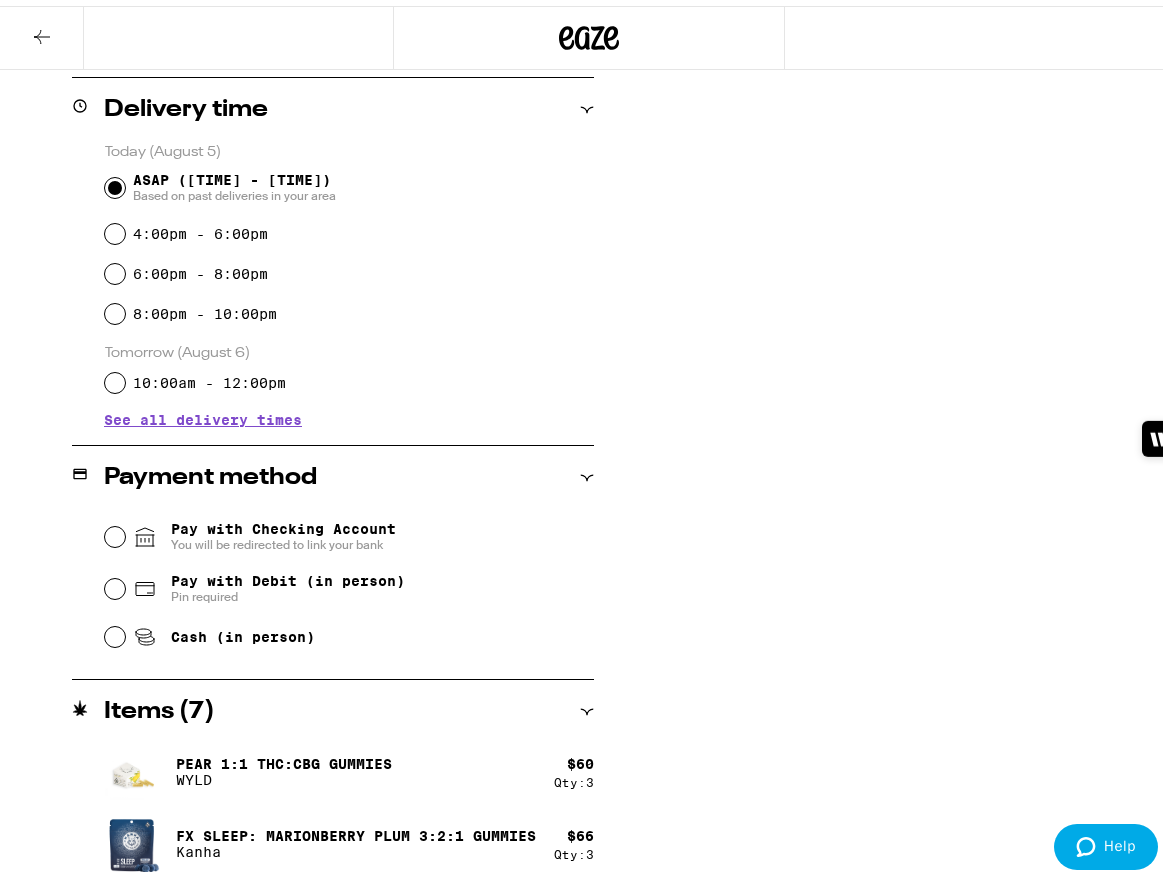 type on "Please text when you arrive. I'll meet you in the parking circle outside my building." 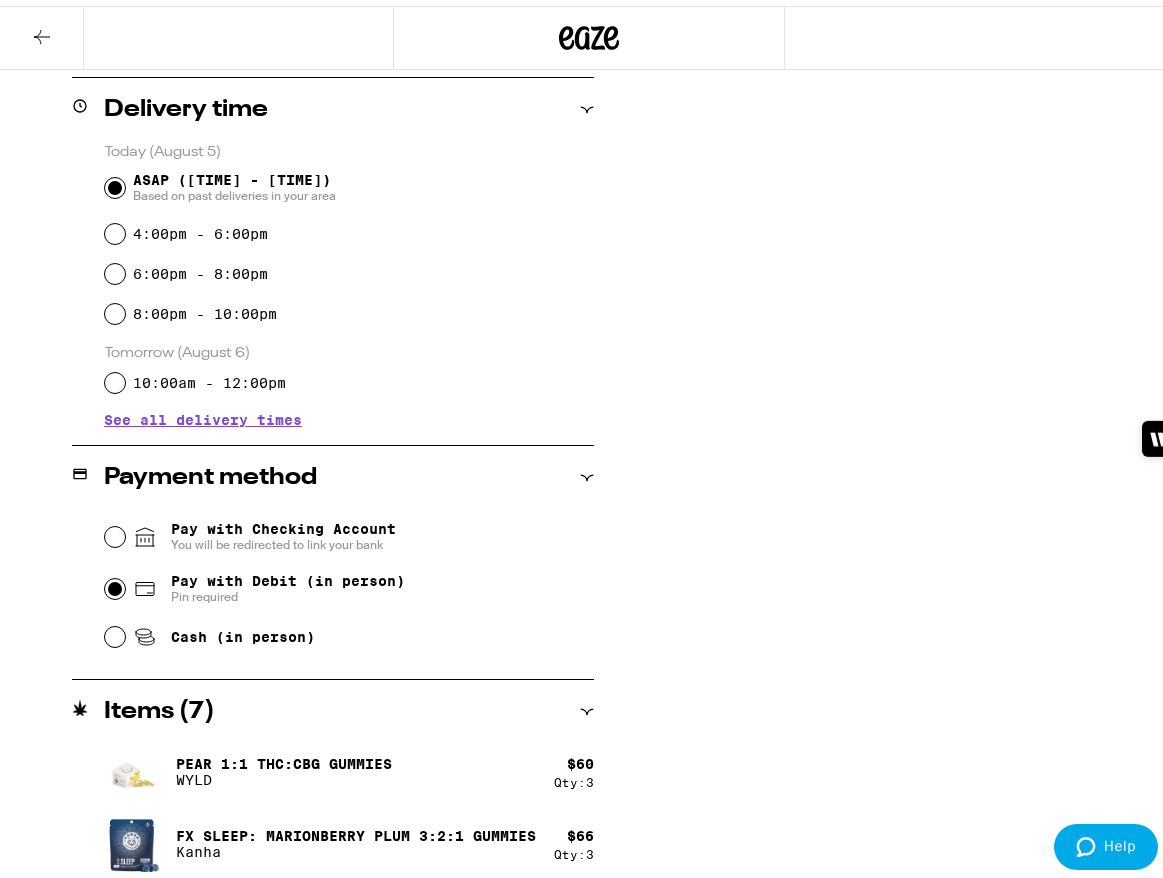 click on "Pay with Debit (in person) Pin required" at bounding box center (115, 583) 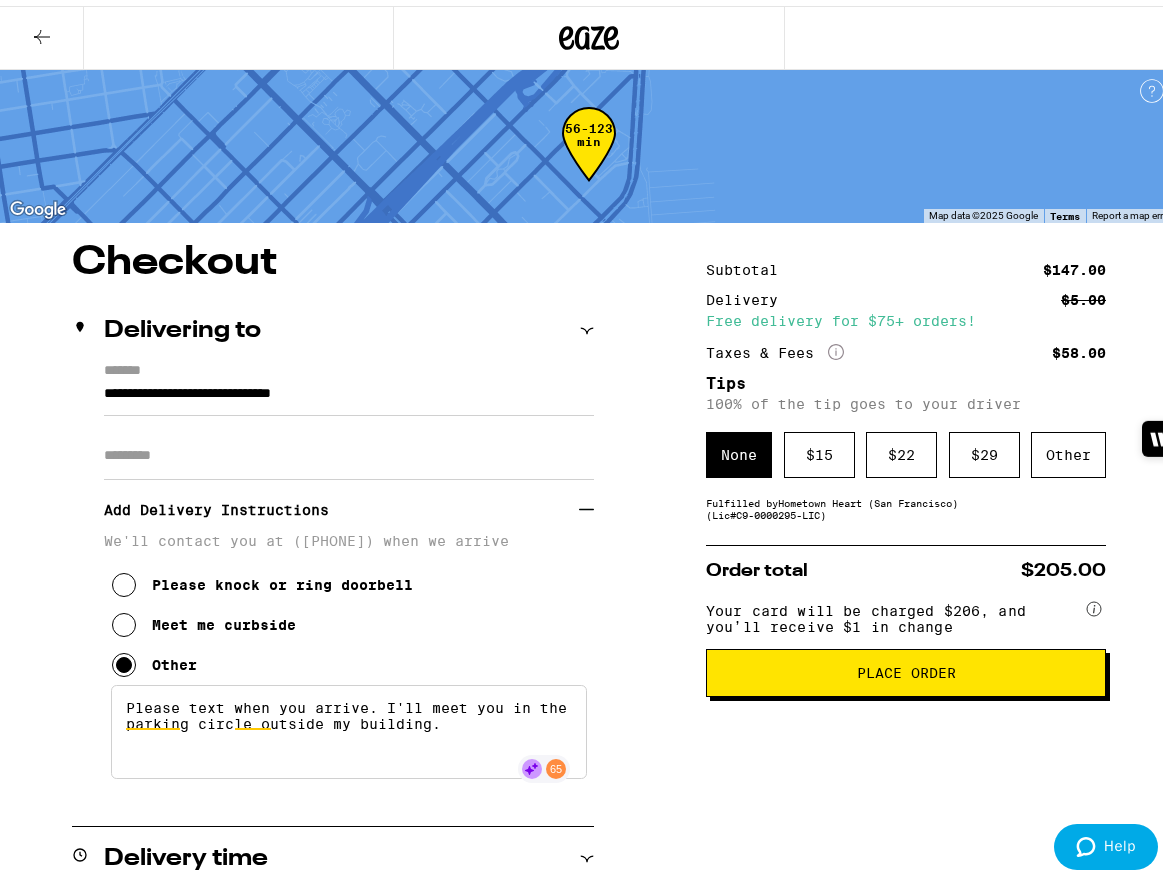 scroll, scrollTop: 0, scrollLeft: 0, axis: both 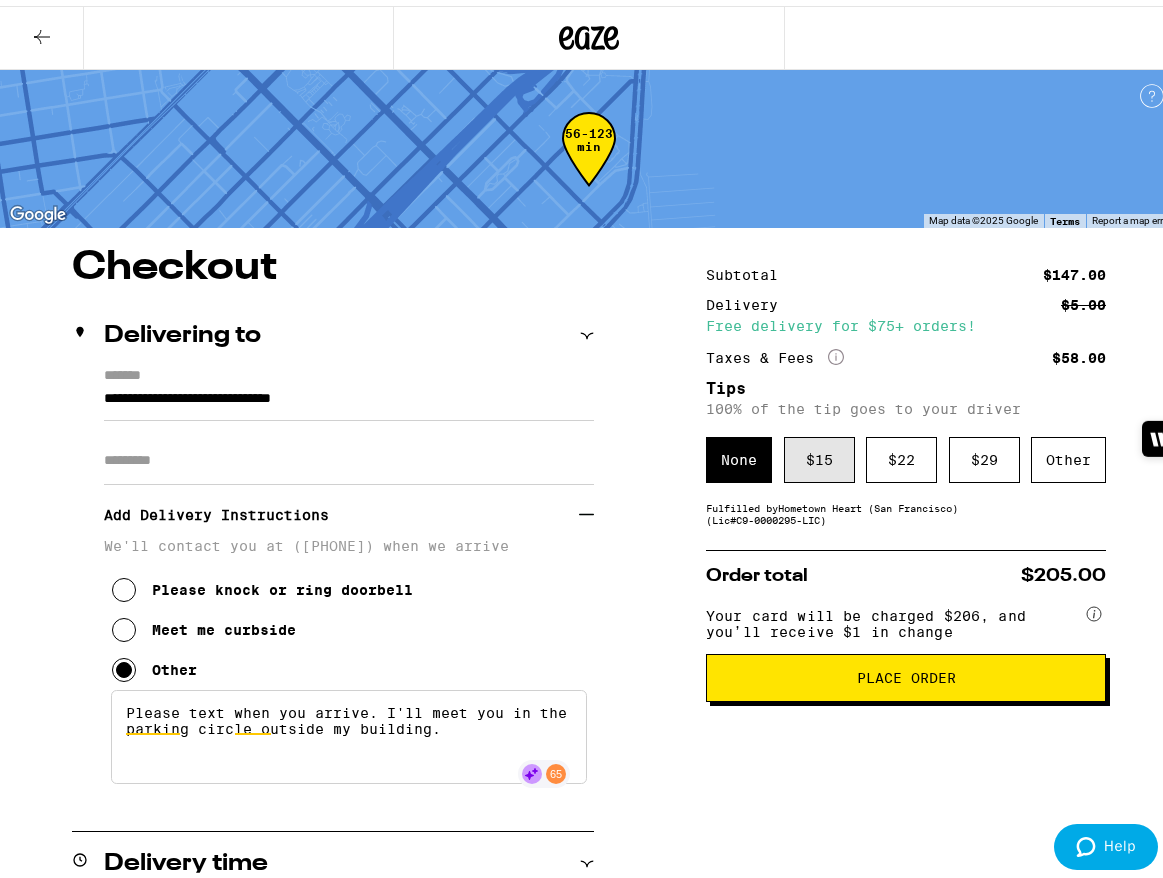 click on "$ 15" at bounding box center [819, 454] 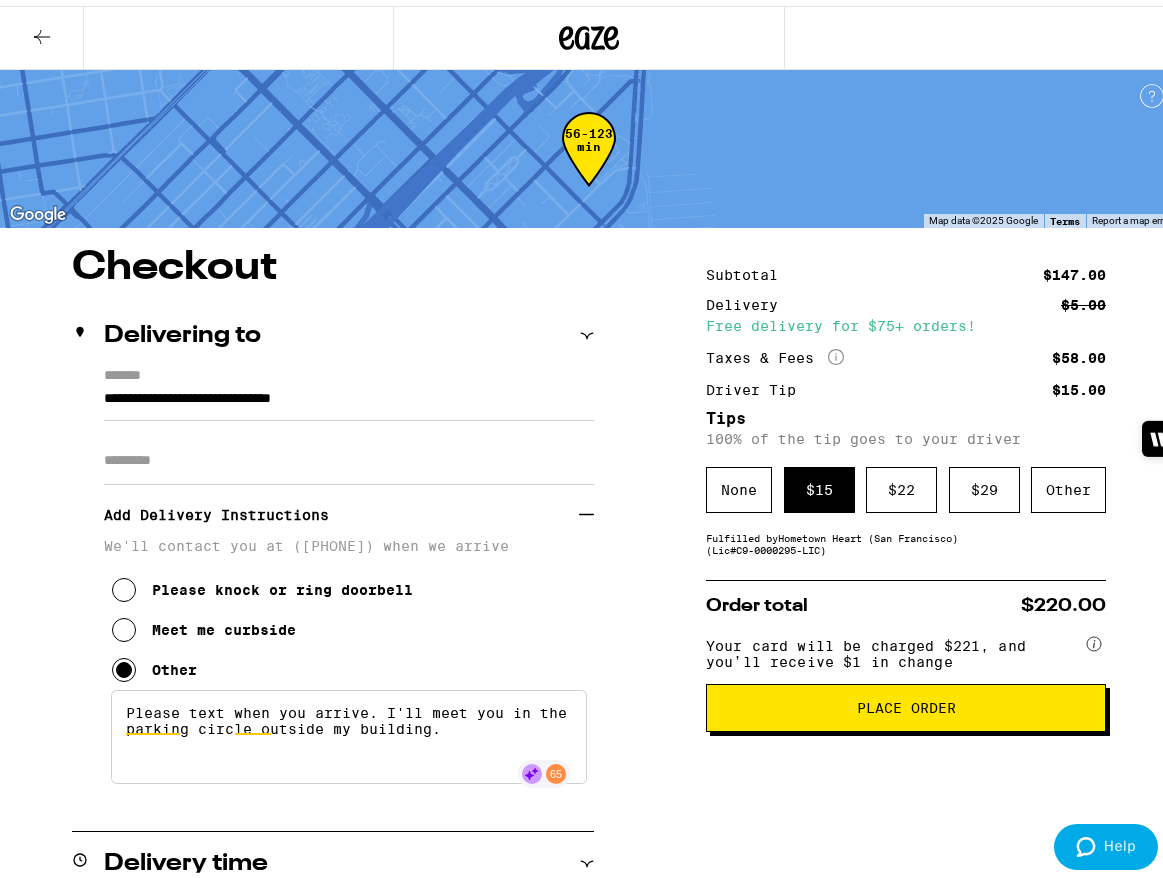 click on "Place Order" at bounding box center (906, 702) 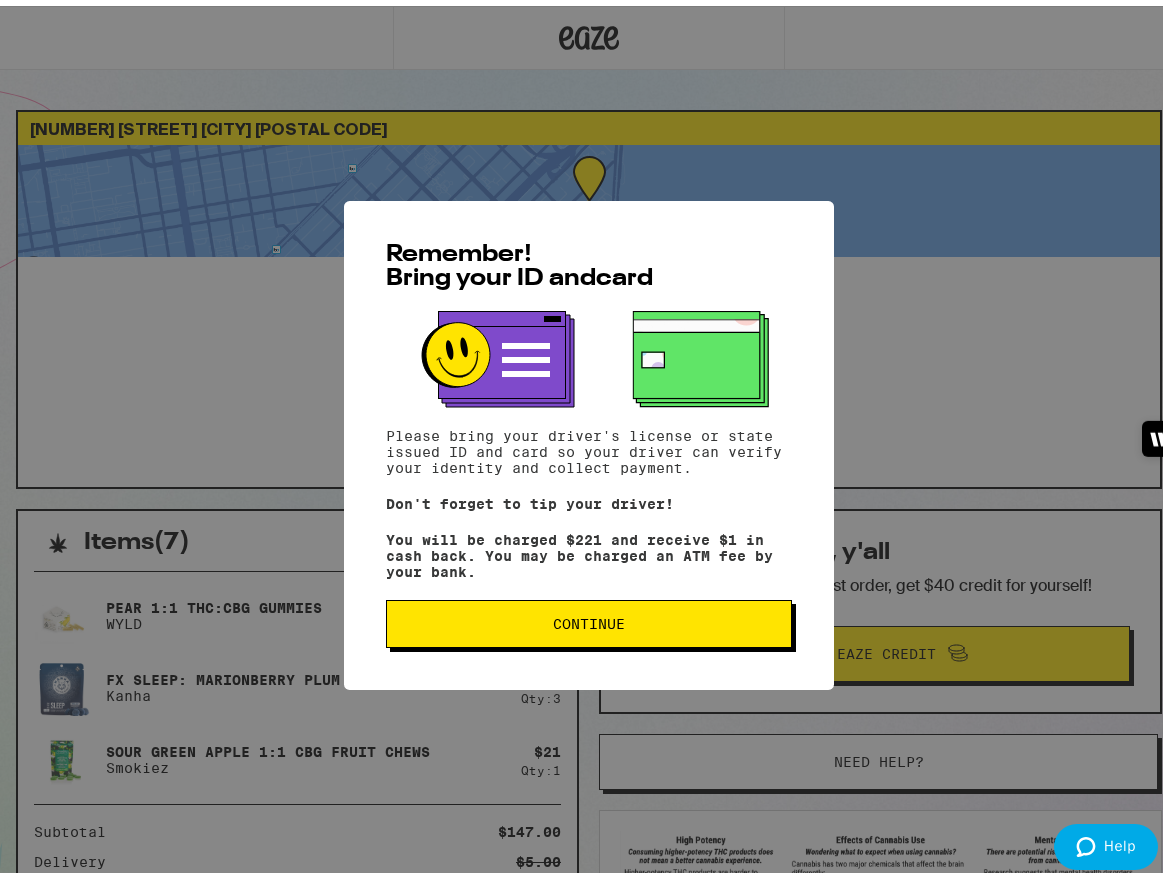 click on "Continue" at bounding box center [589, 618] 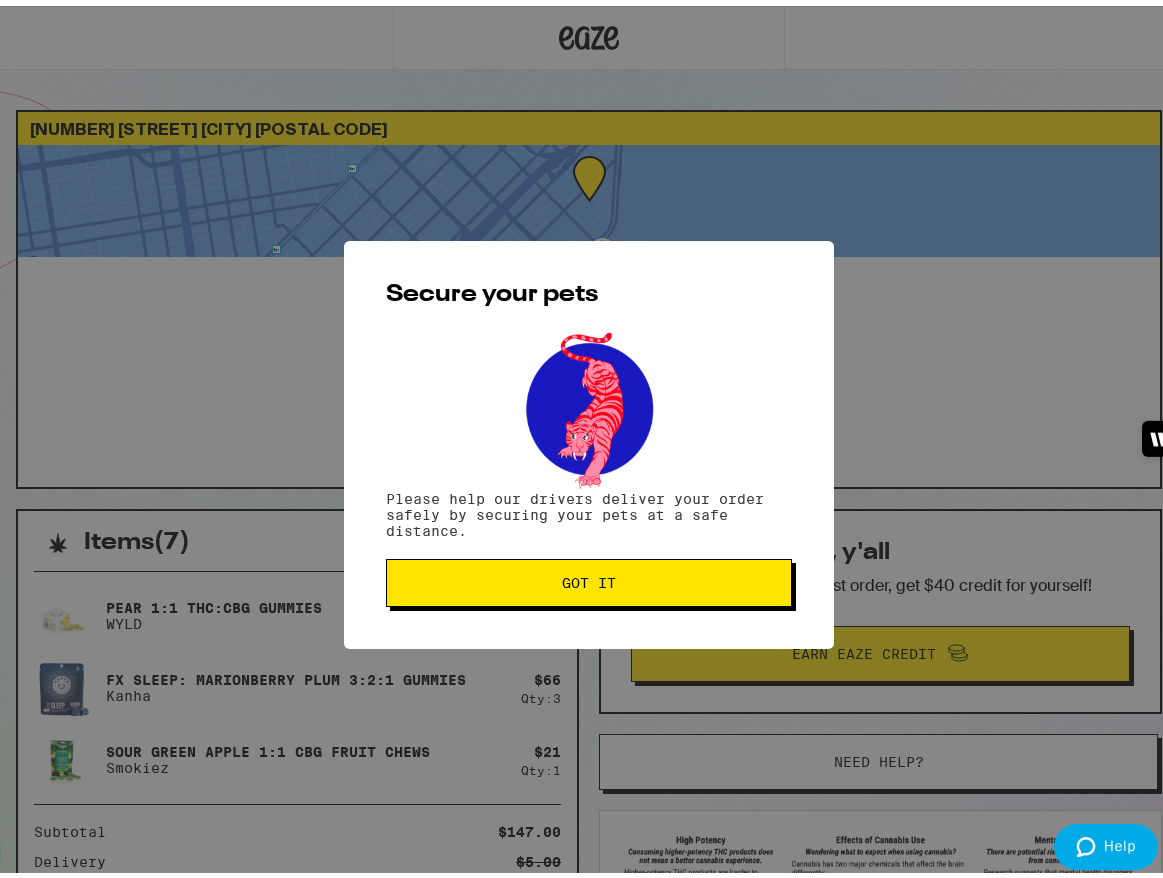 click on "Got it" at bounding box center (589, 577) 